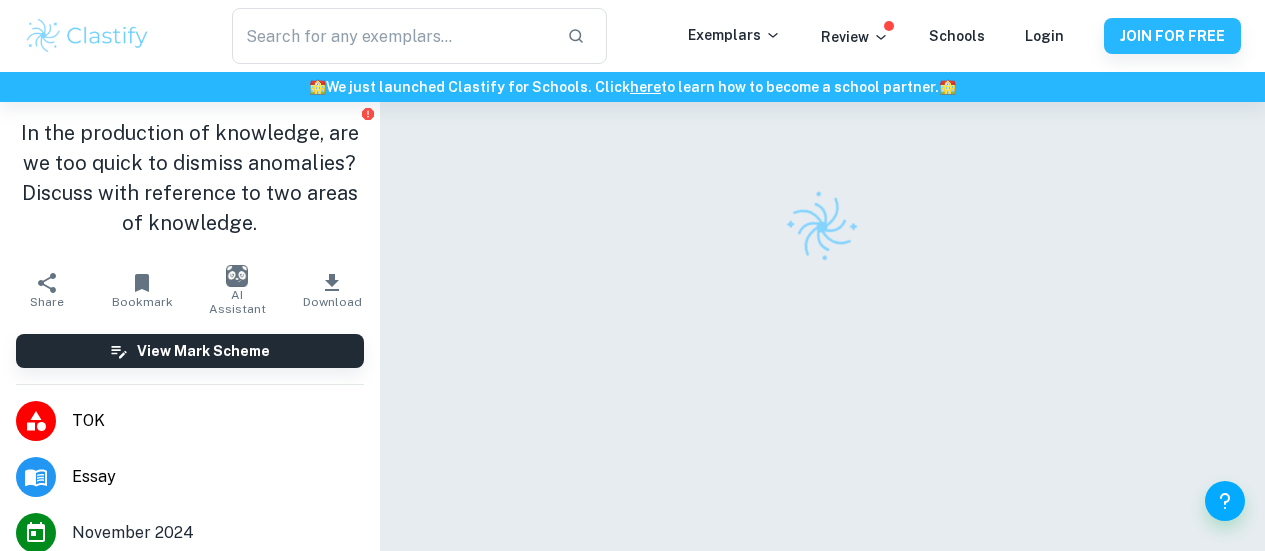 scroll, scrollTop: 0, scrollLeft: 0, axis: both 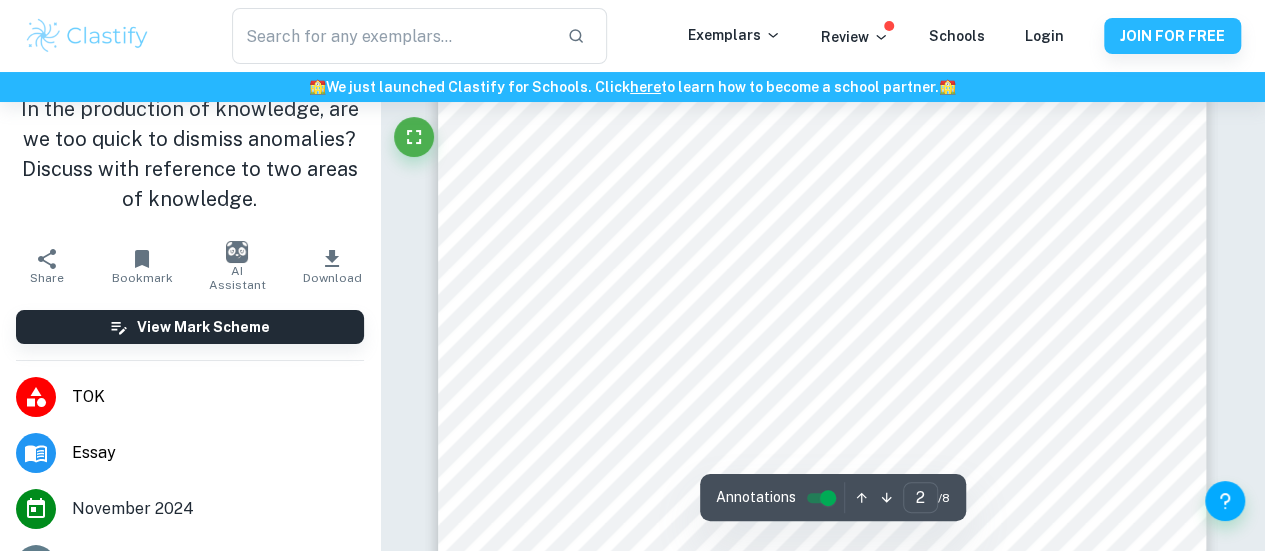 type on "1" 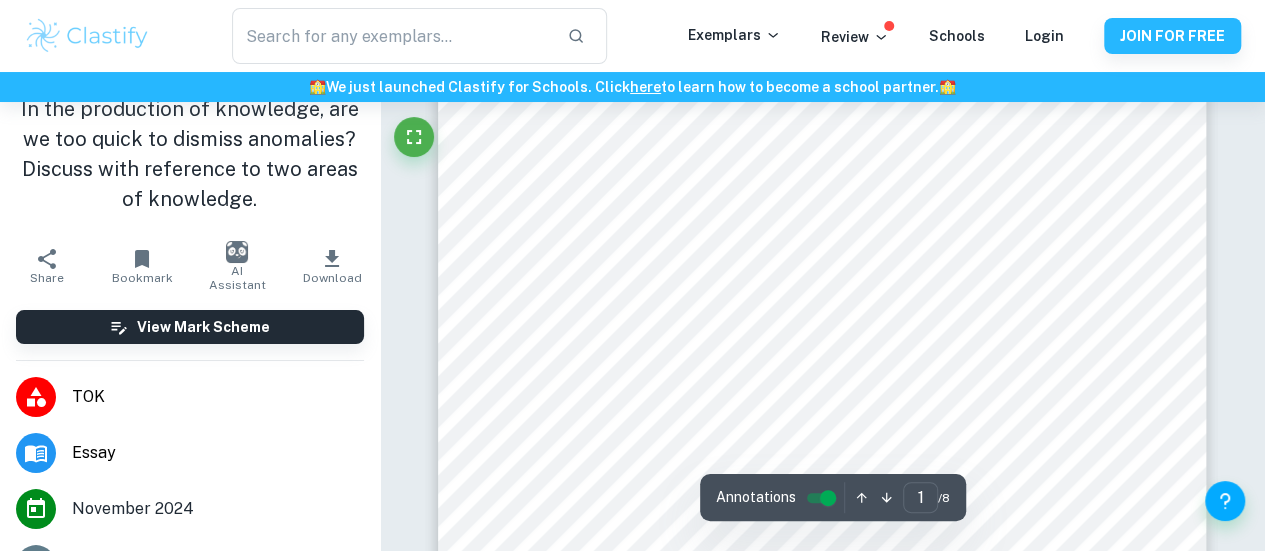 scroll, scrollTop: 0, scrollLeft: 0, axis: both 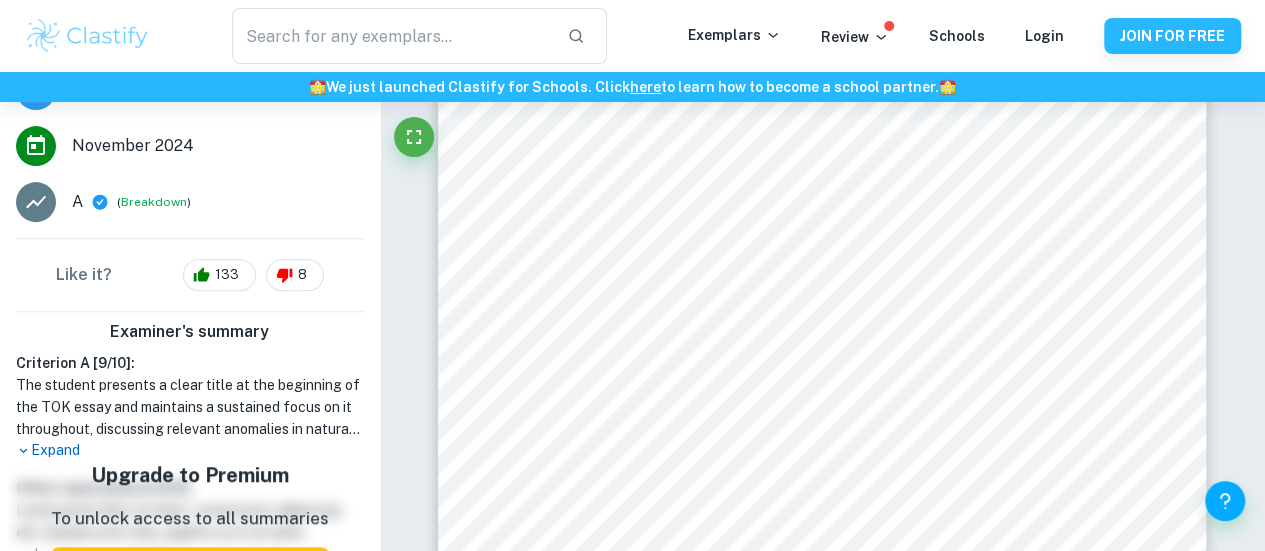 click on "Expand" at bounding box center (190, 450) 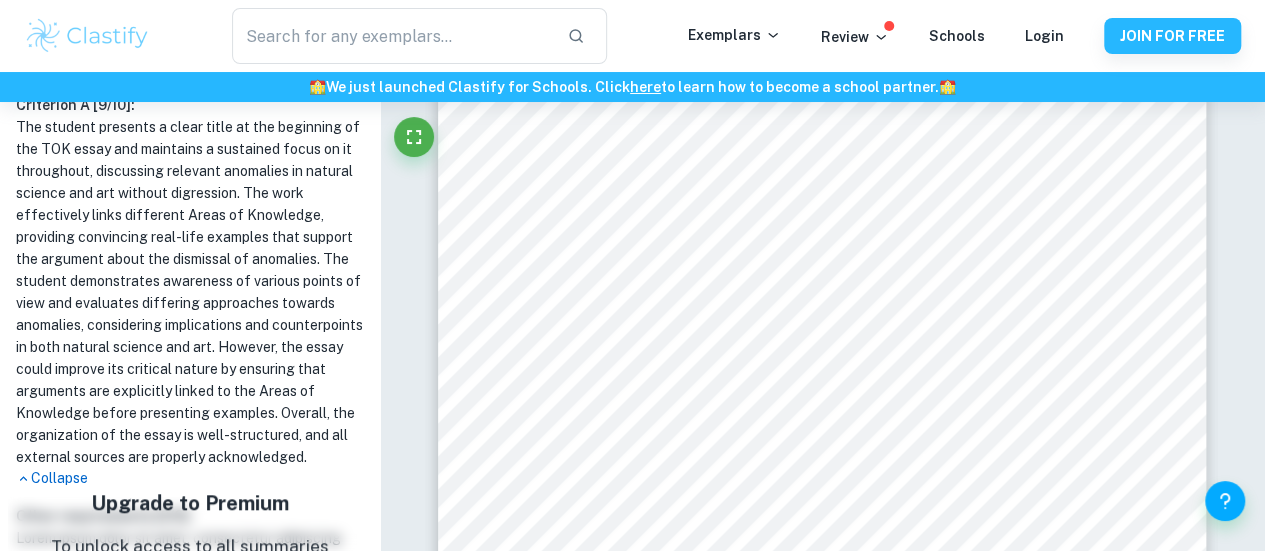 scroll, scrollTop: 804, scrollLeft: 0, axis: vertical 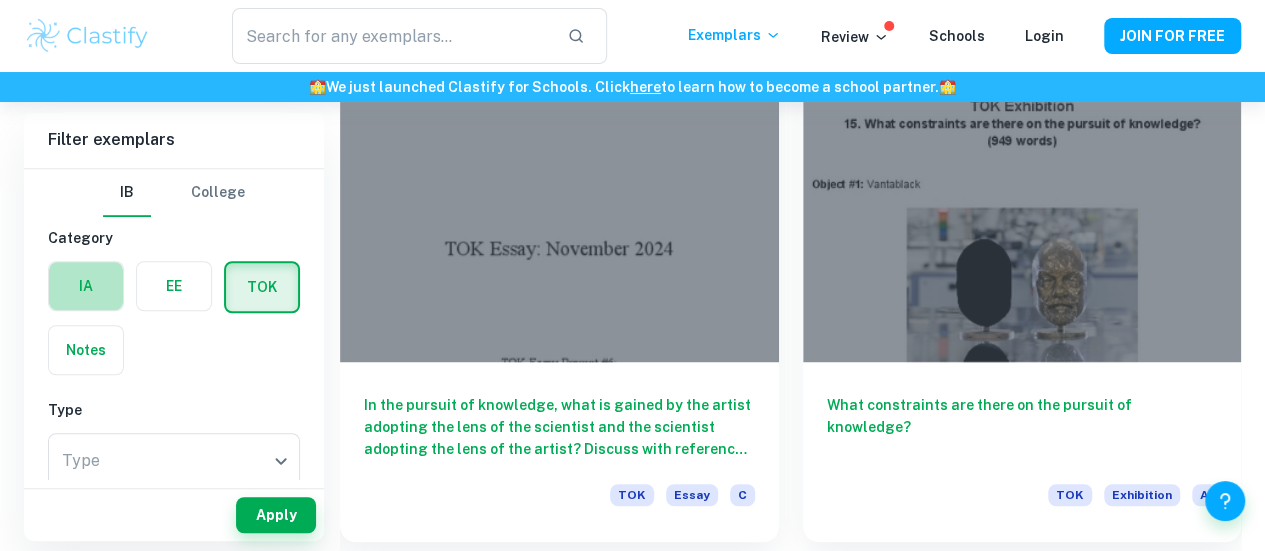 click at bounding box center [86, 286] 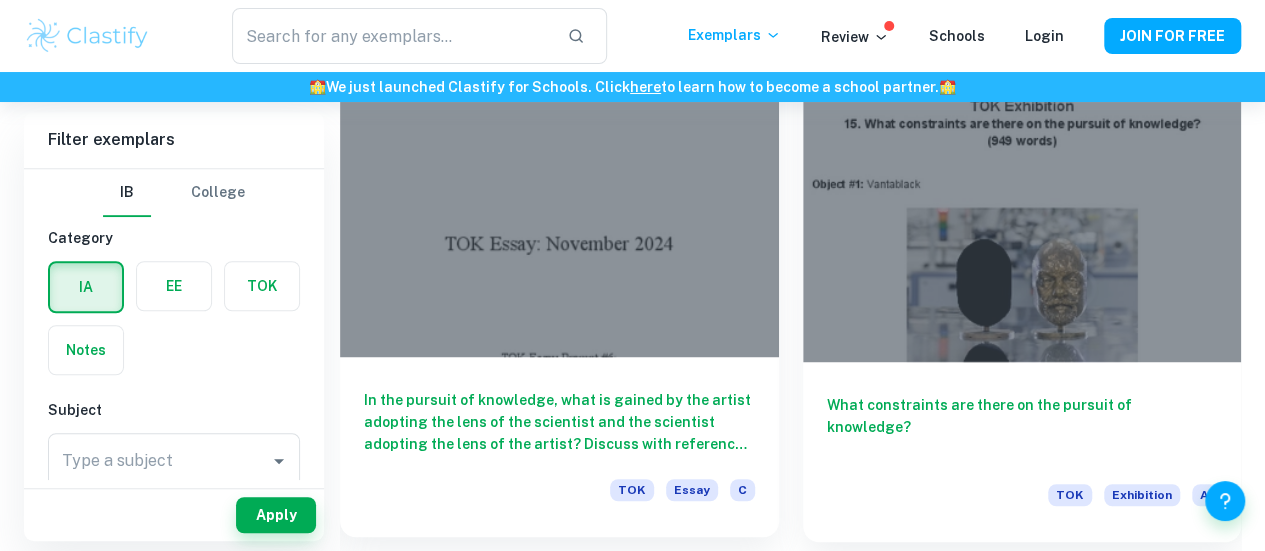 click on "In the pursuit of knowledge, what is gained by the artist adopting the lens of the scientist and the scientist adopting the lens of the artist? Discuss with reference to the arts and the natural sciences." at bounding box center (559, 422) 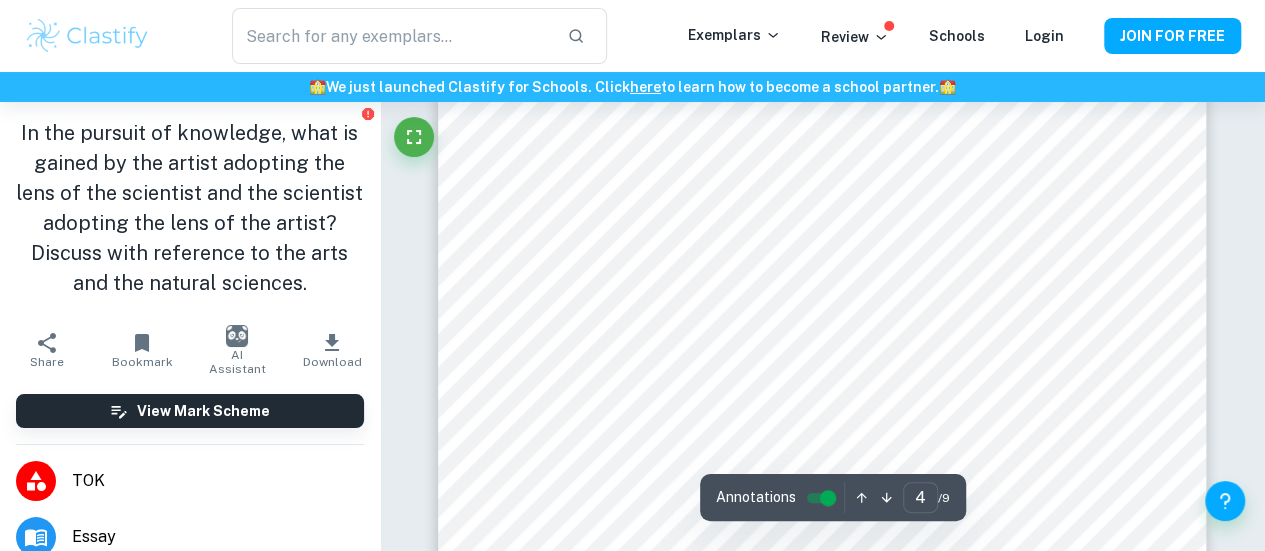 scroll, scrollTop: 3409, scrollLeft: 0, axis: vertical 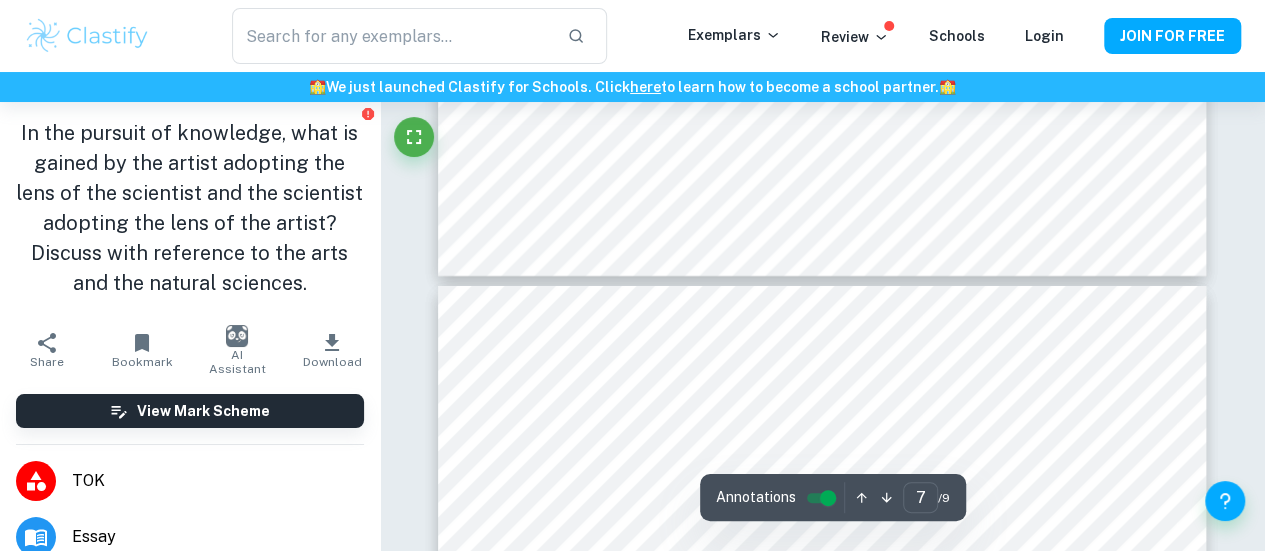 type on "8" 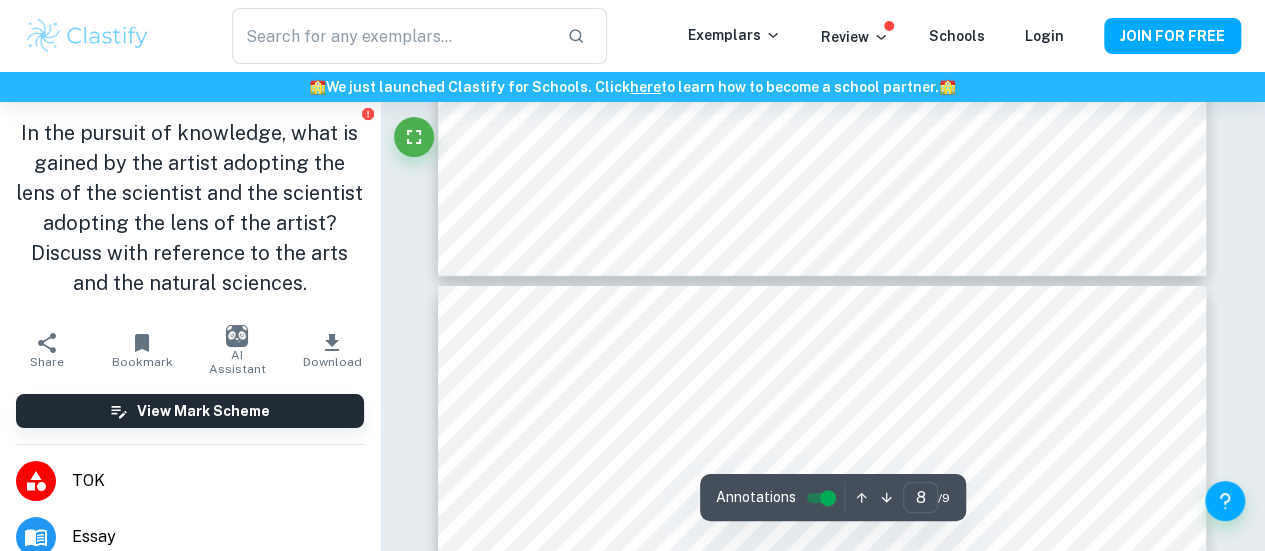 scroll, scrollTop: 7144, scrollLeft: 0, axis: vertical 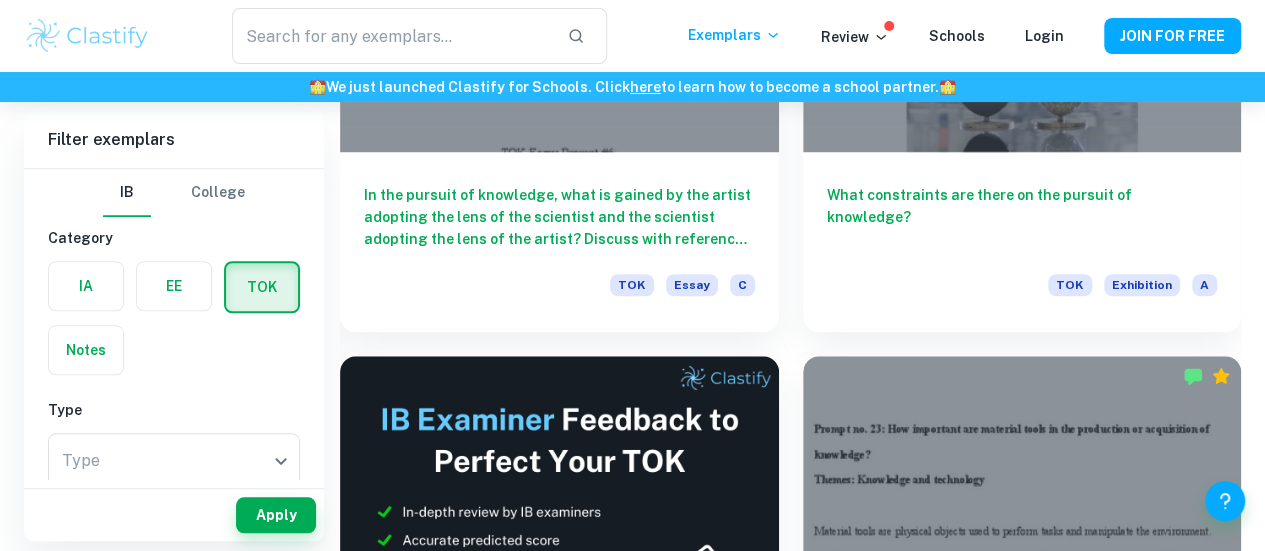 click at bounding box center (86, 286) 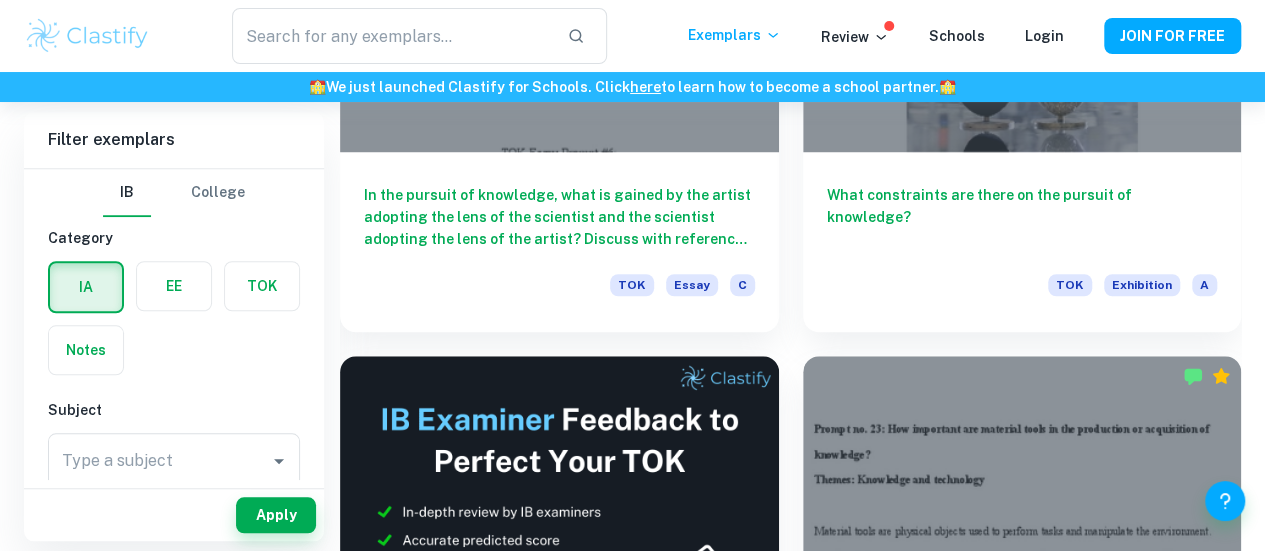 click at bounding box center (86, 287) 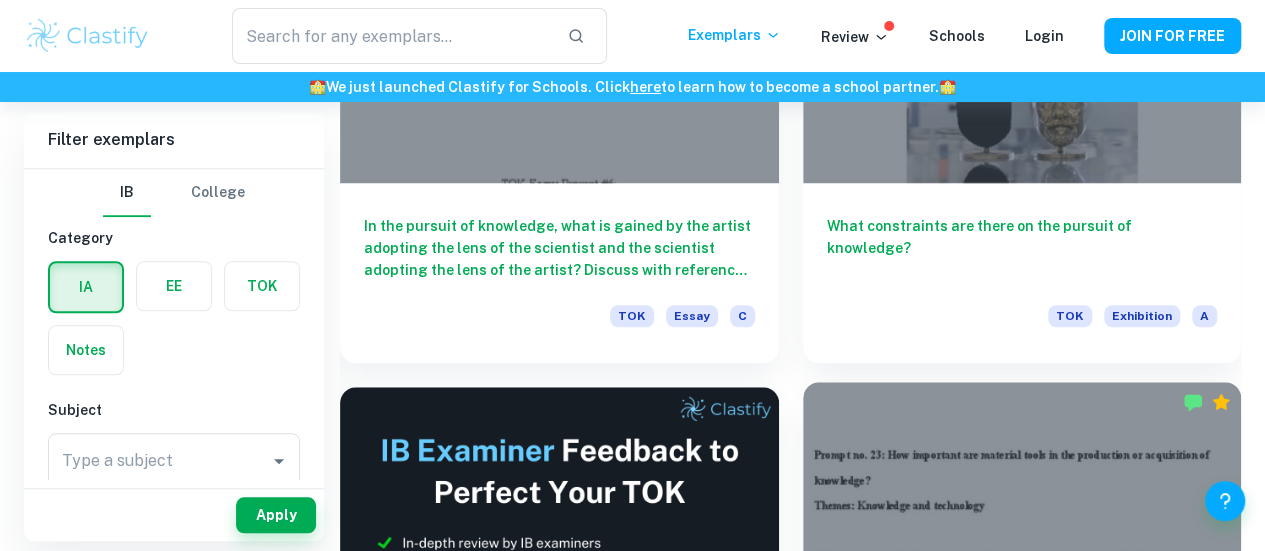 scroll, scrollTop: 724, scrollLeft: 0, axis: vertical 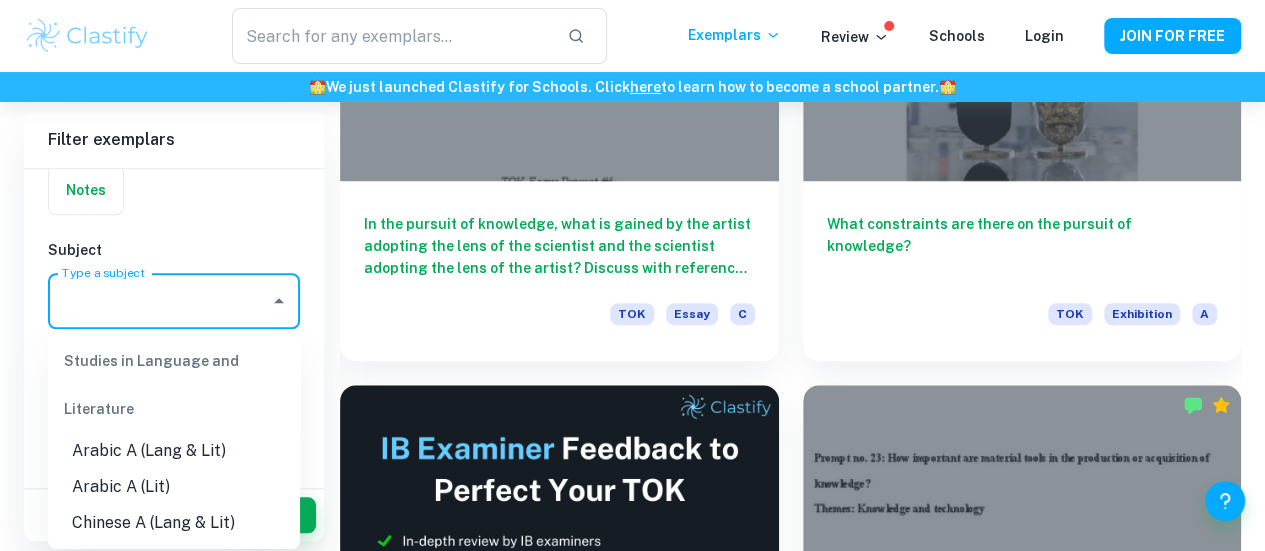 click on "Type a subject" at bounding box center [159, 301] 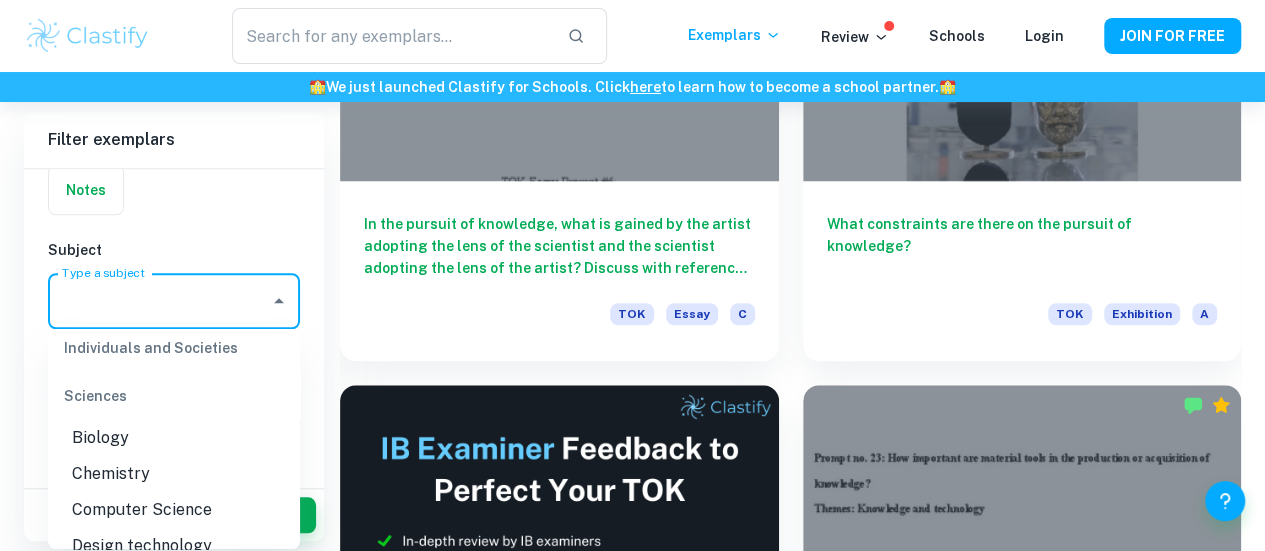 scroll, scrollTop: 3155, scrollLeft: 0, axis: vertical 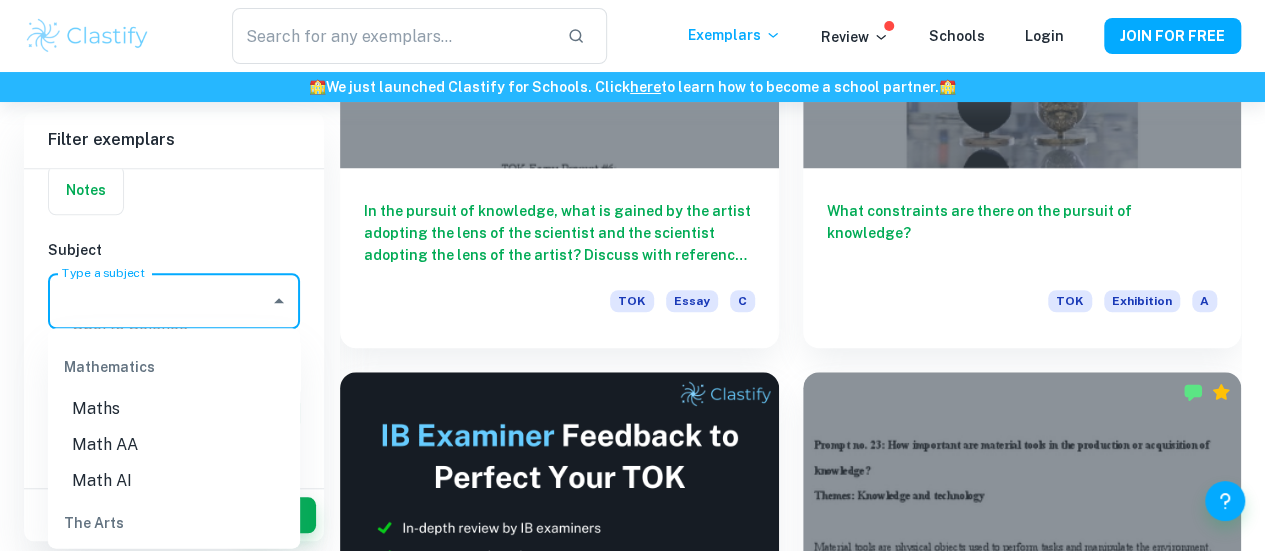 click on "Math AA" at bounding box center [174, 444] 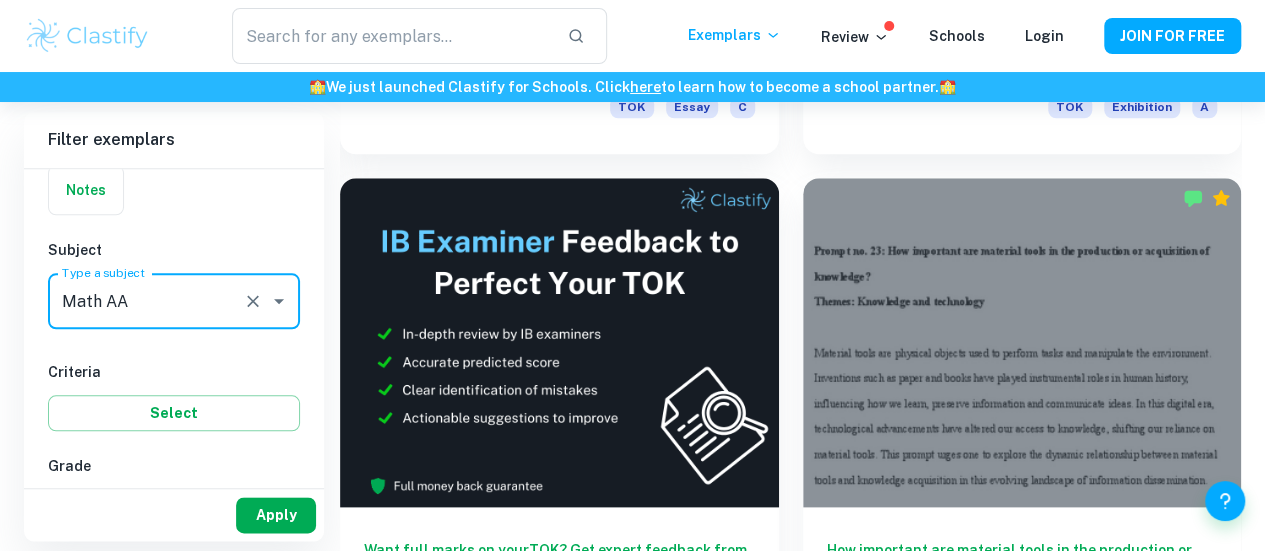 scroll, scrollTop: 933, scrollLeft: 0, axis: vertical 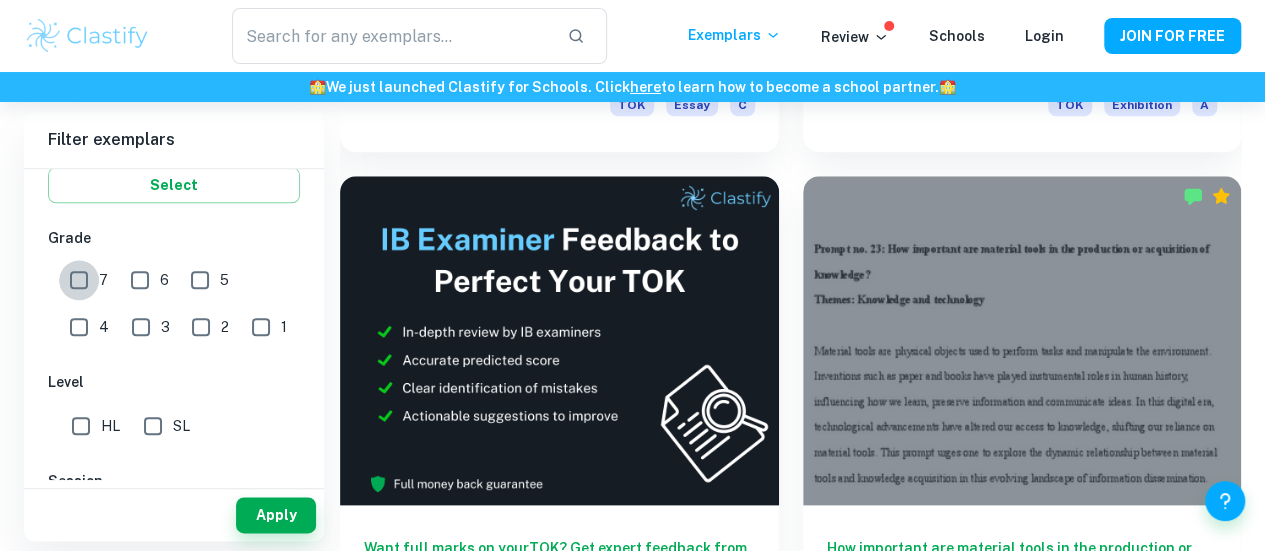 click on "7" at bounding box center [79, 280] 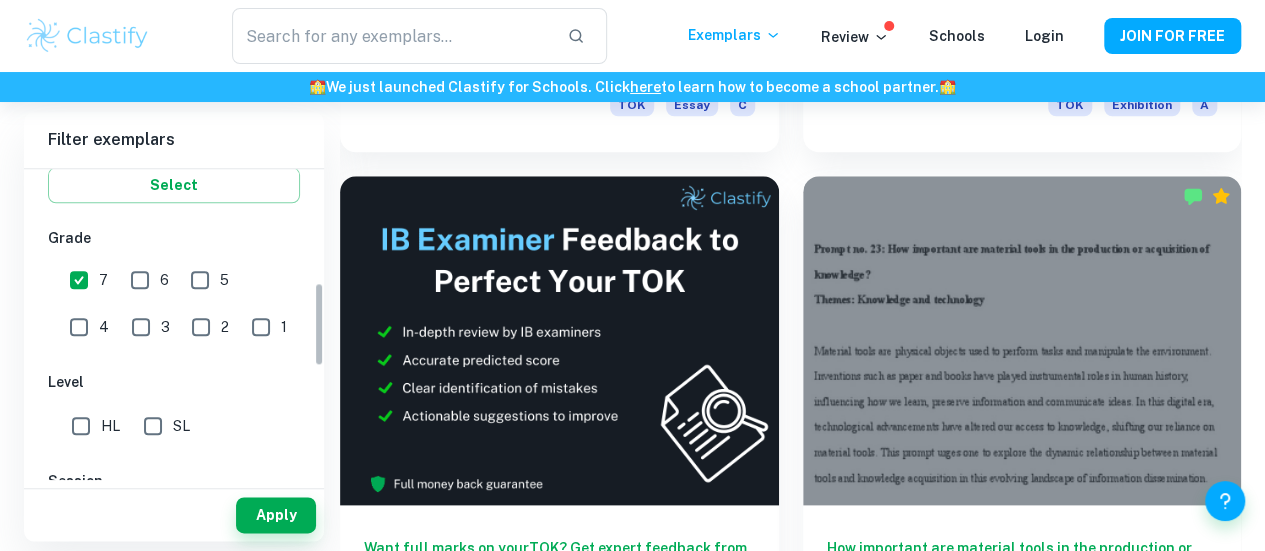 scroll, scrollTop: 429, scrollLeft: 0, axis: vertical 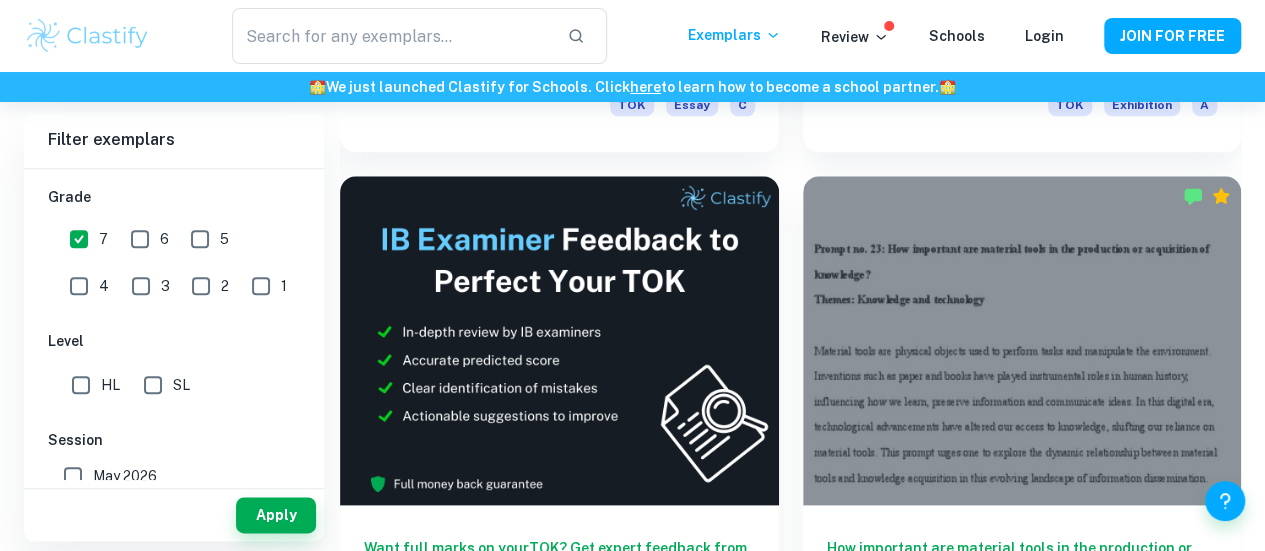 click on "HL" at bounding box center (81, 385) 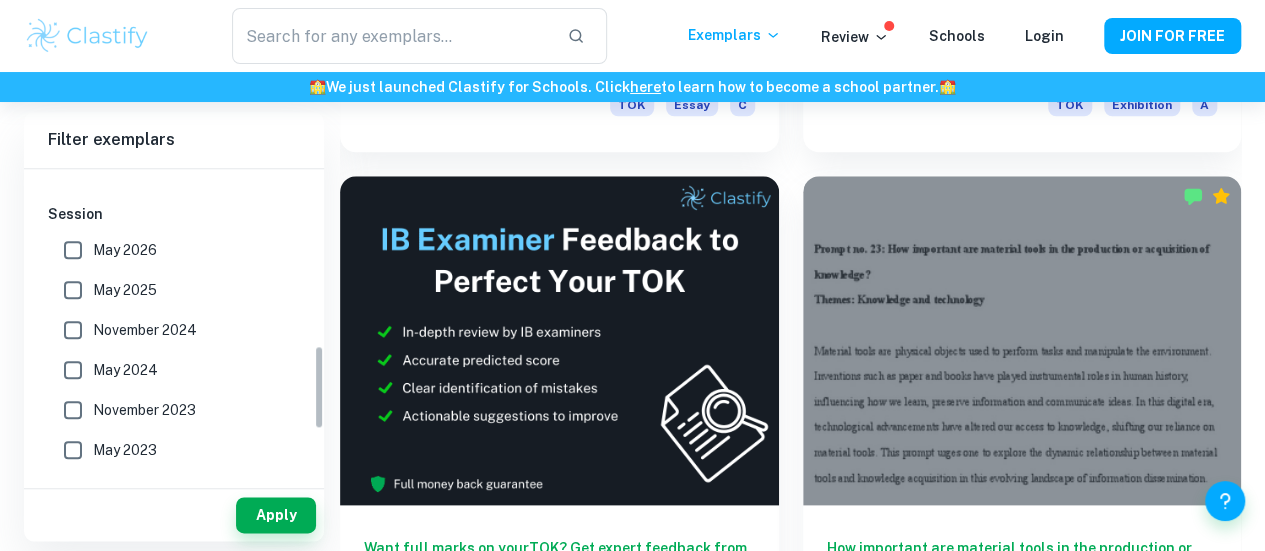 scroll, scrollTop: 651, scrollLeft: 0, axis: vertical 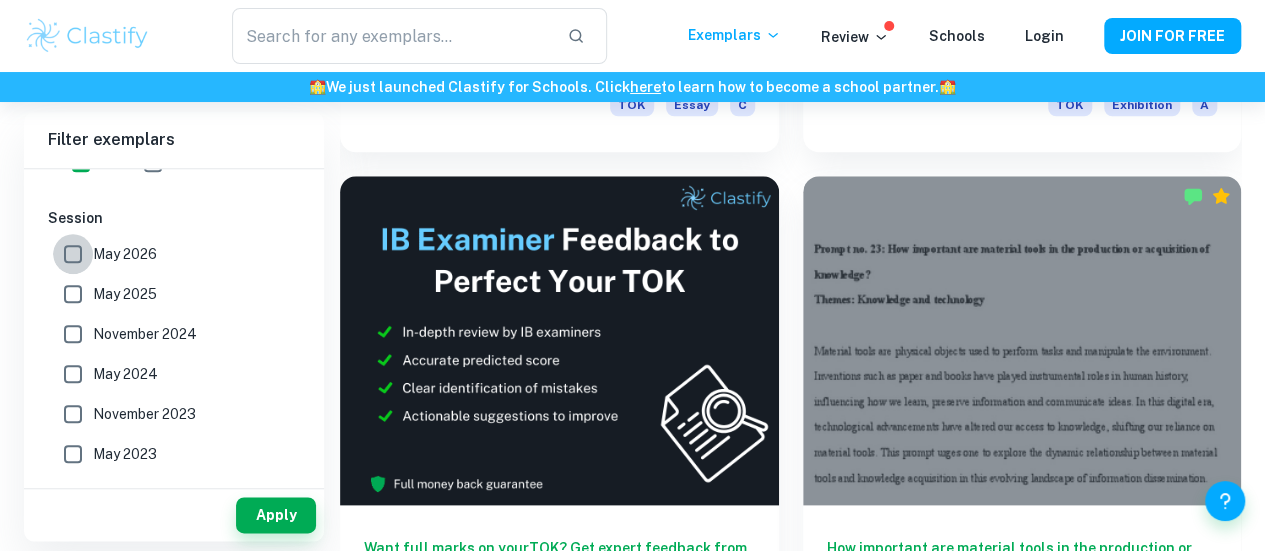 click on "May 2026" at bounding box center (73, 254) 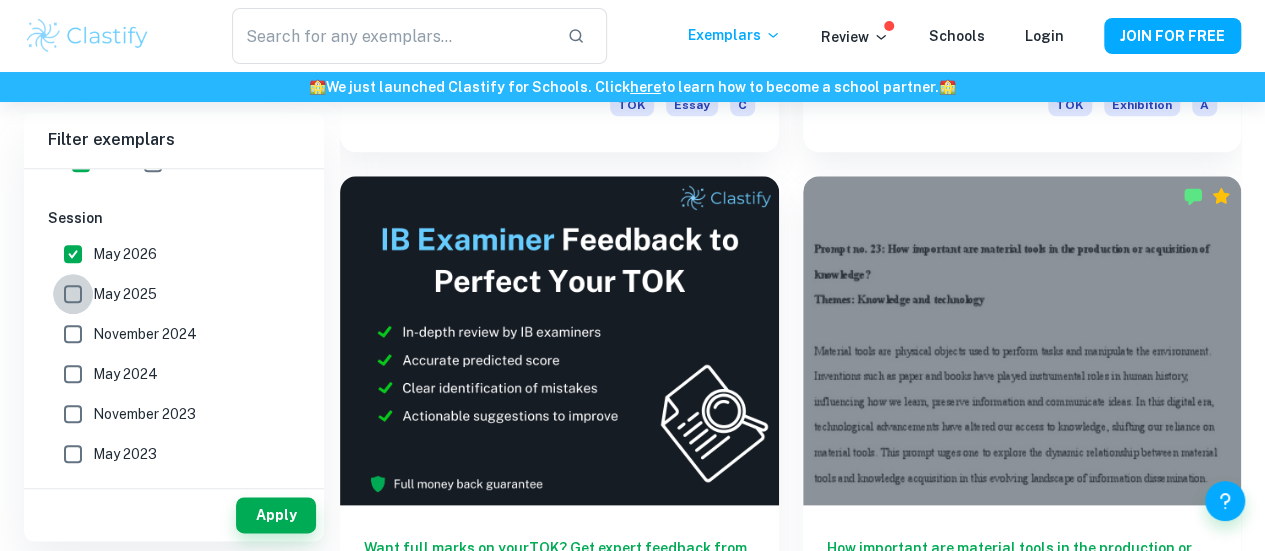 click on "May 2025" at bounding box center [73, 294] 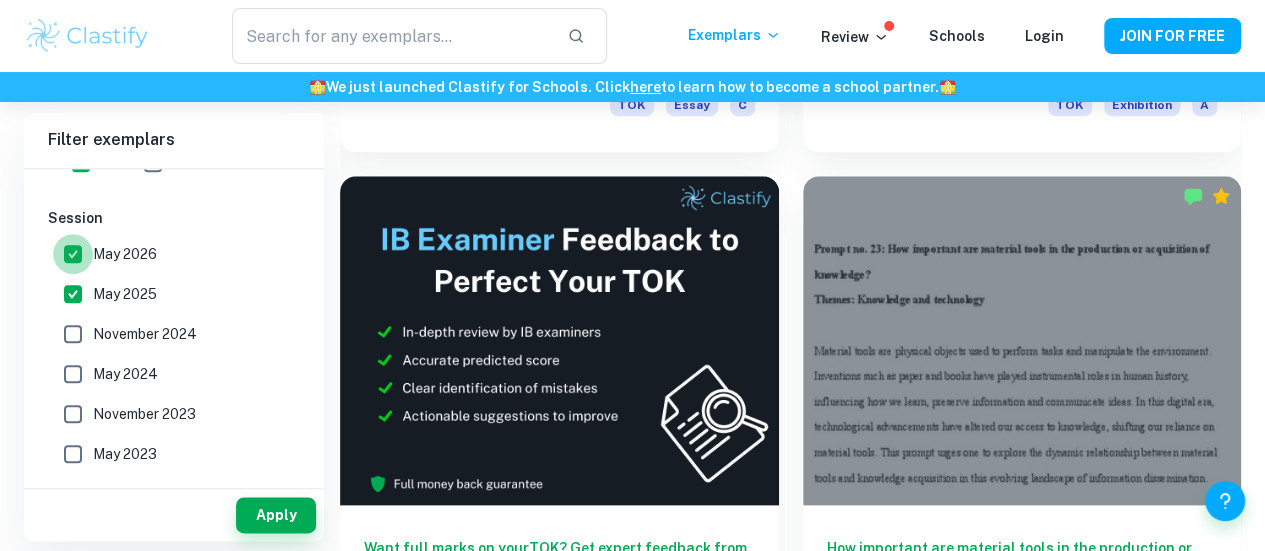 click on "May 2026" at bounding box center (73, 254) 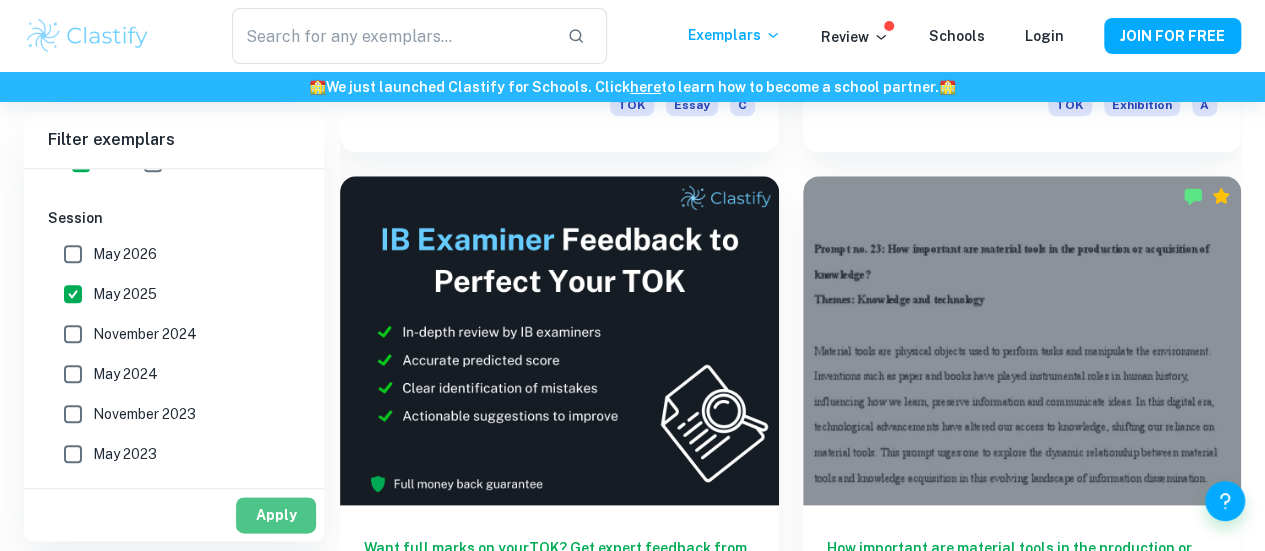 click on "Apply" at bounding box center [276, 515] 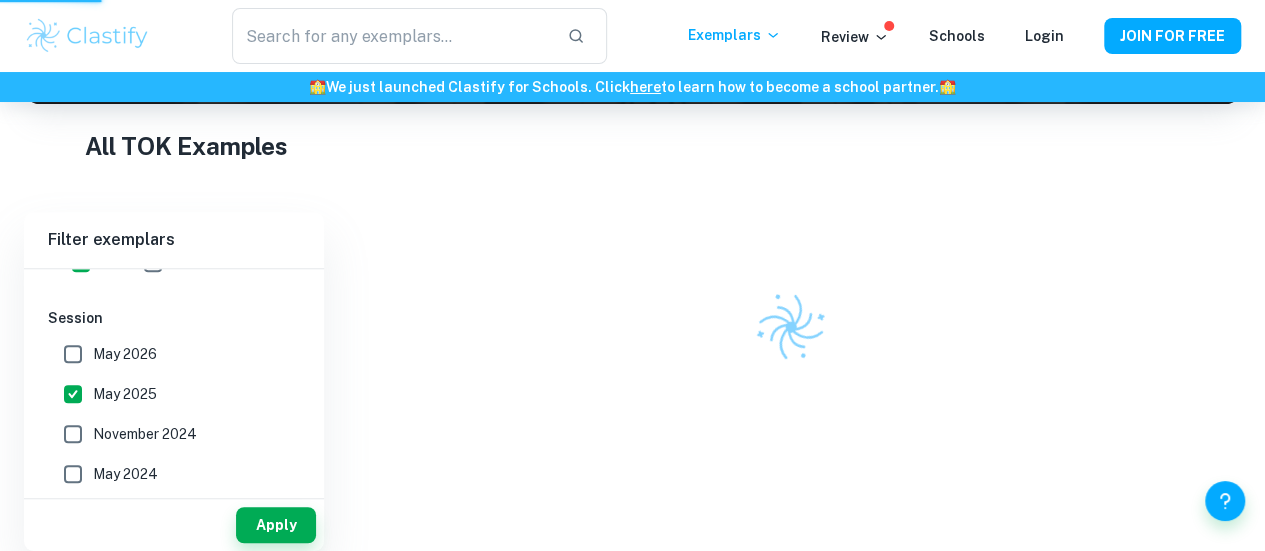 scroll, scrollTop: 324, scrollLeft: 0, axis: vertical 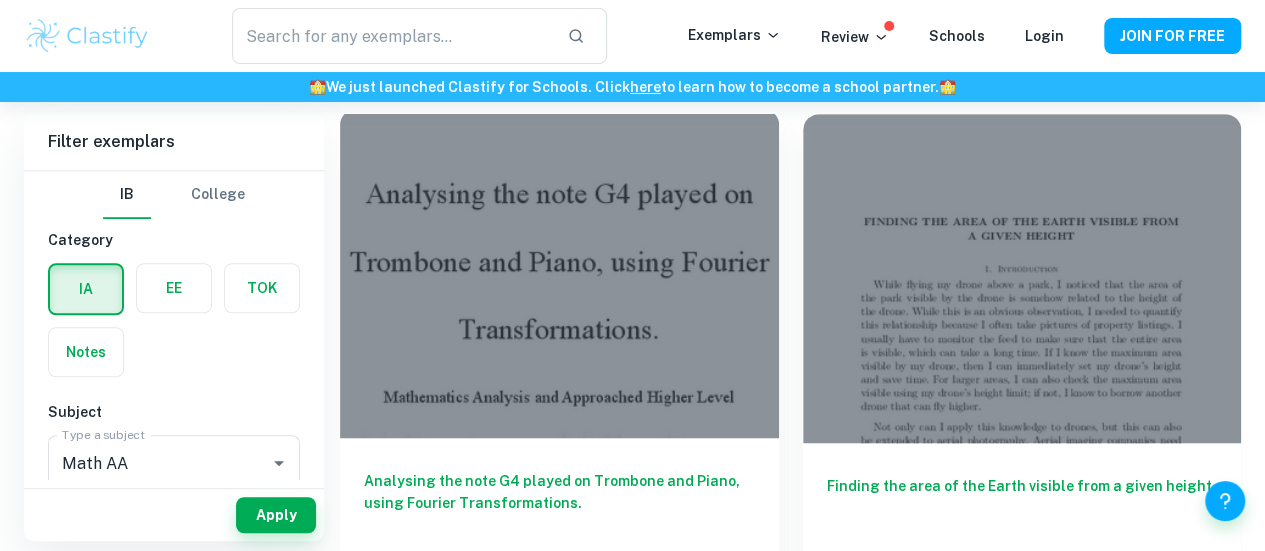 click on "Analysing the note G4 played on Trombone and Piano, using Fourier Transformations." at bounding box center (559, 503) 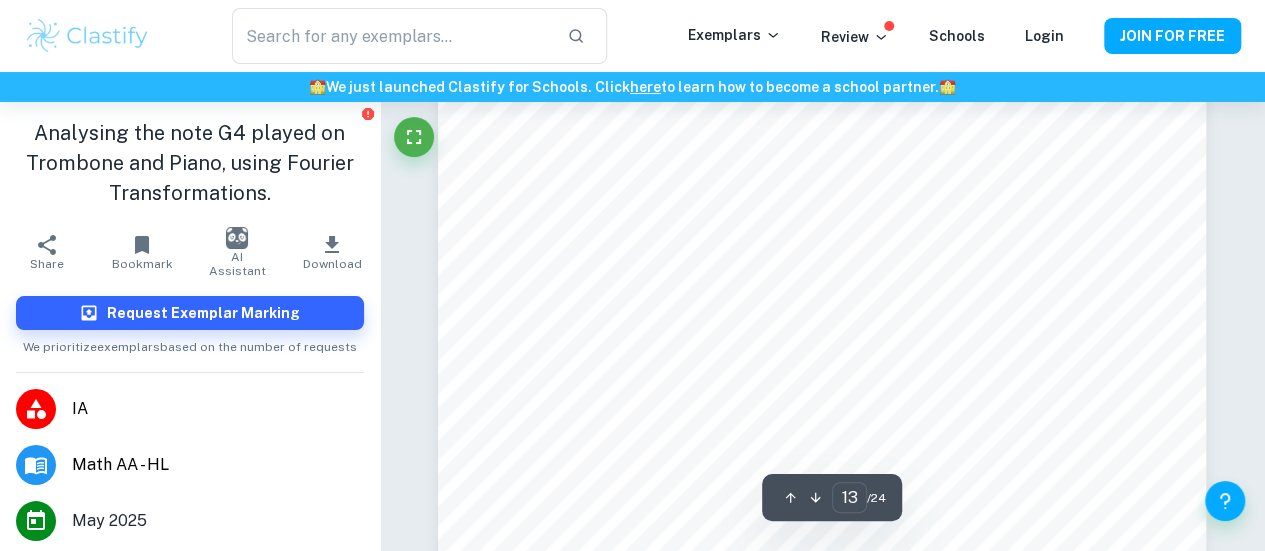 scroll, scrollTop: 14101, scrollLeft: 0, axis: vertical 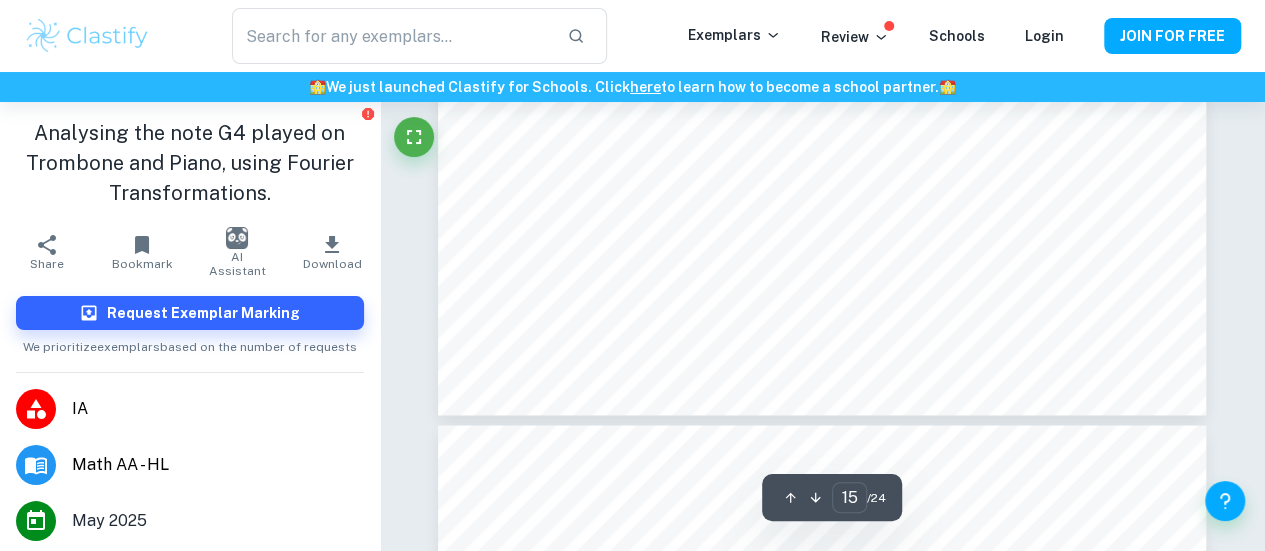 type on "16" 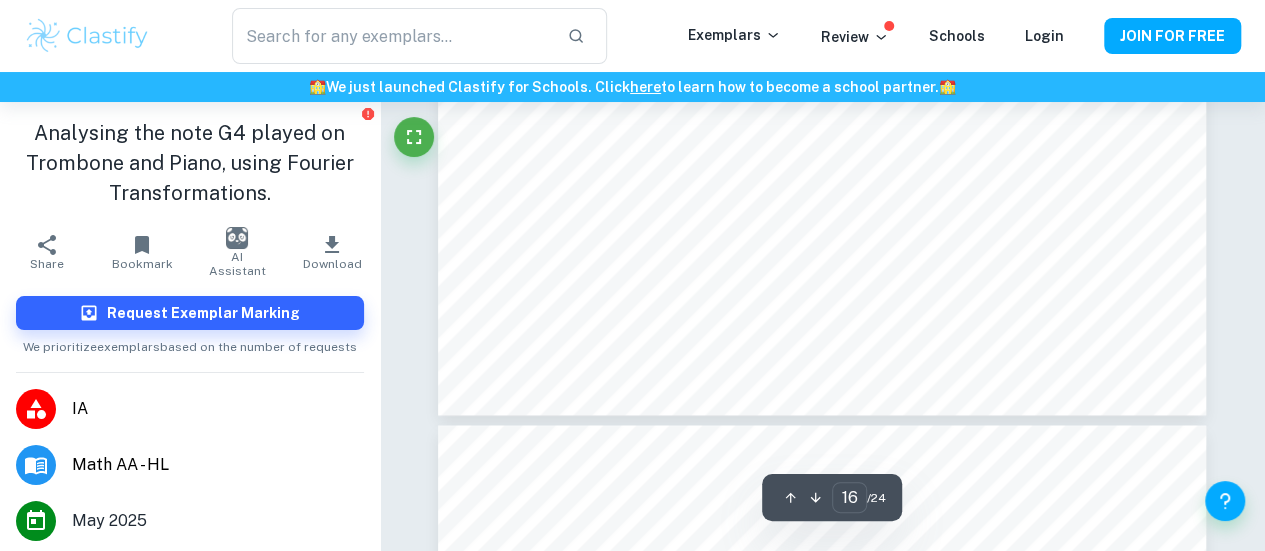 scroll, scrollTop: 16959, scrollLeft: 0, axis: vertical 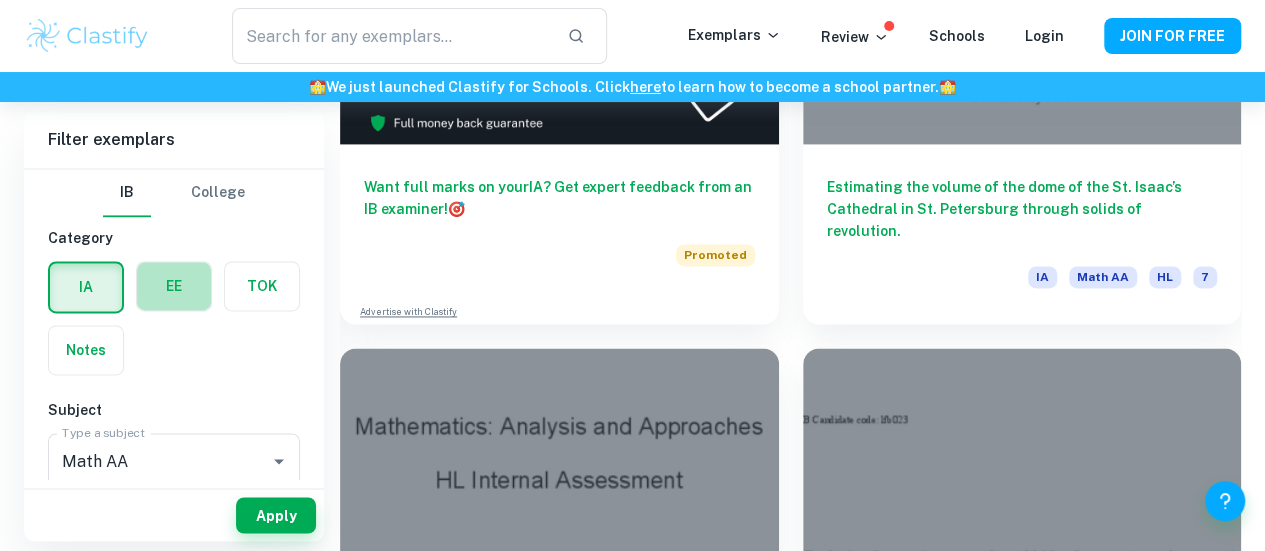 click at bounding box center (174, 286) 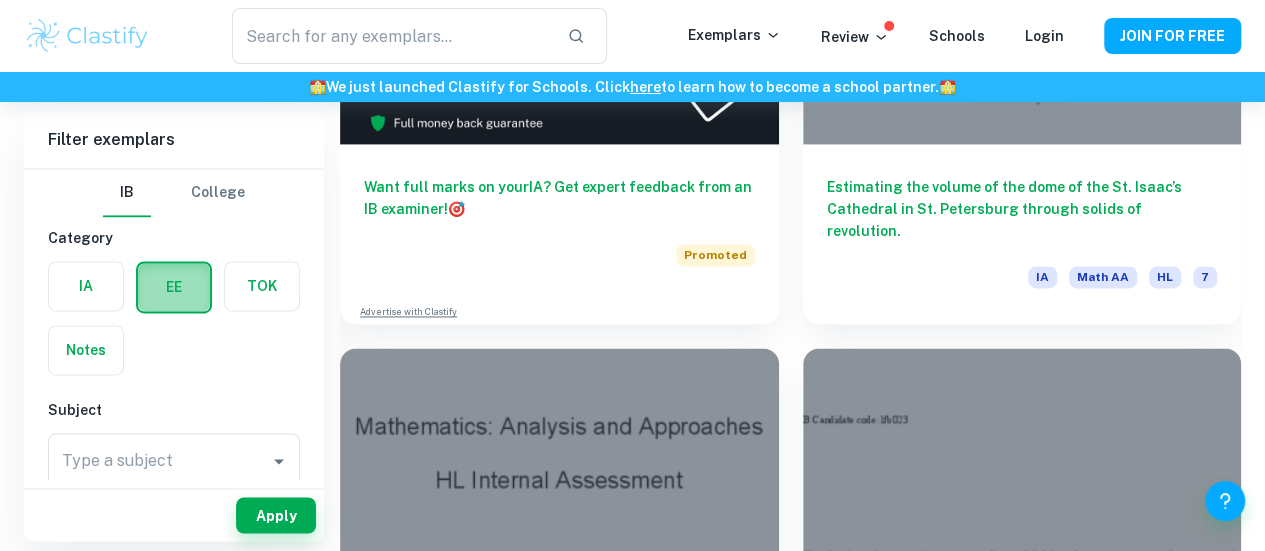 click at bounding box center [174, 287] 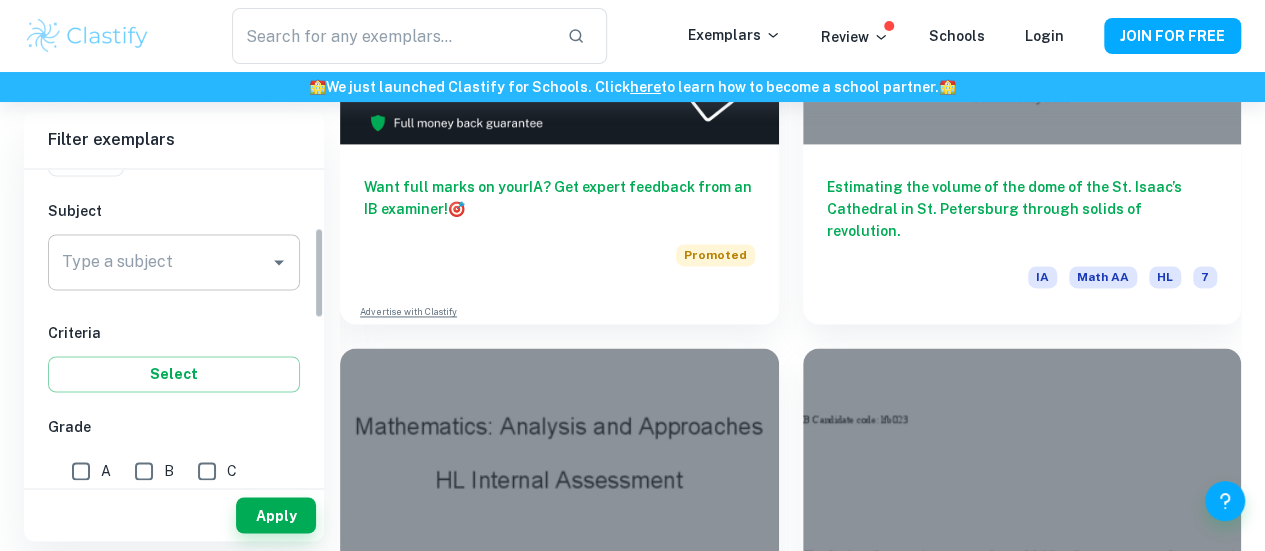 scroll, scrollTop: 198, scrollLeft: 0, axis: vertical 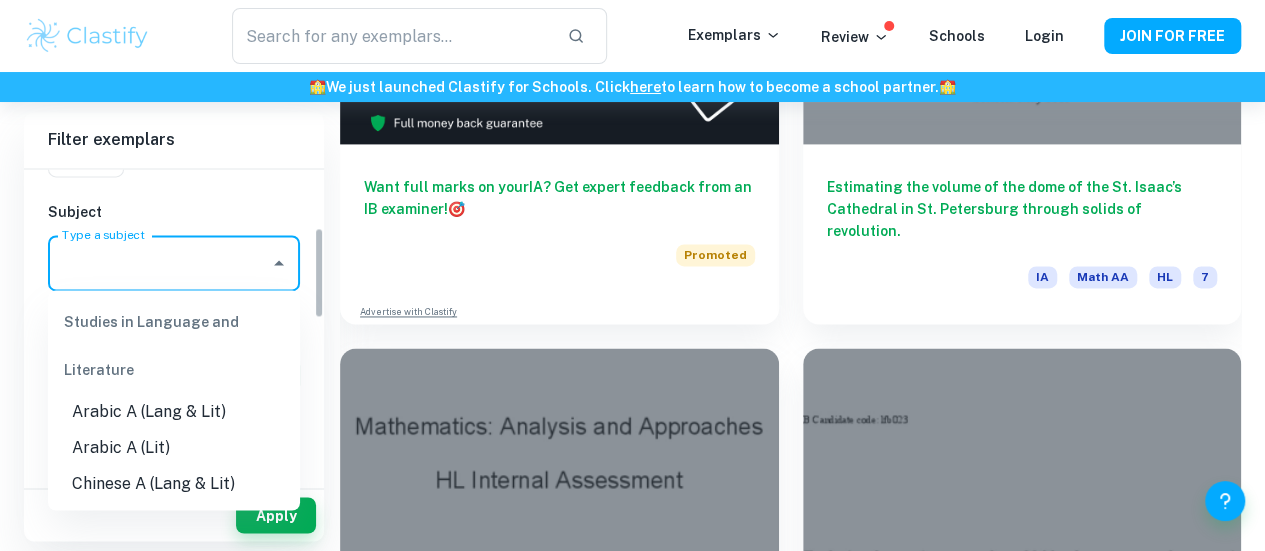 click on "Type a subject" at bounding box center [159, 263] 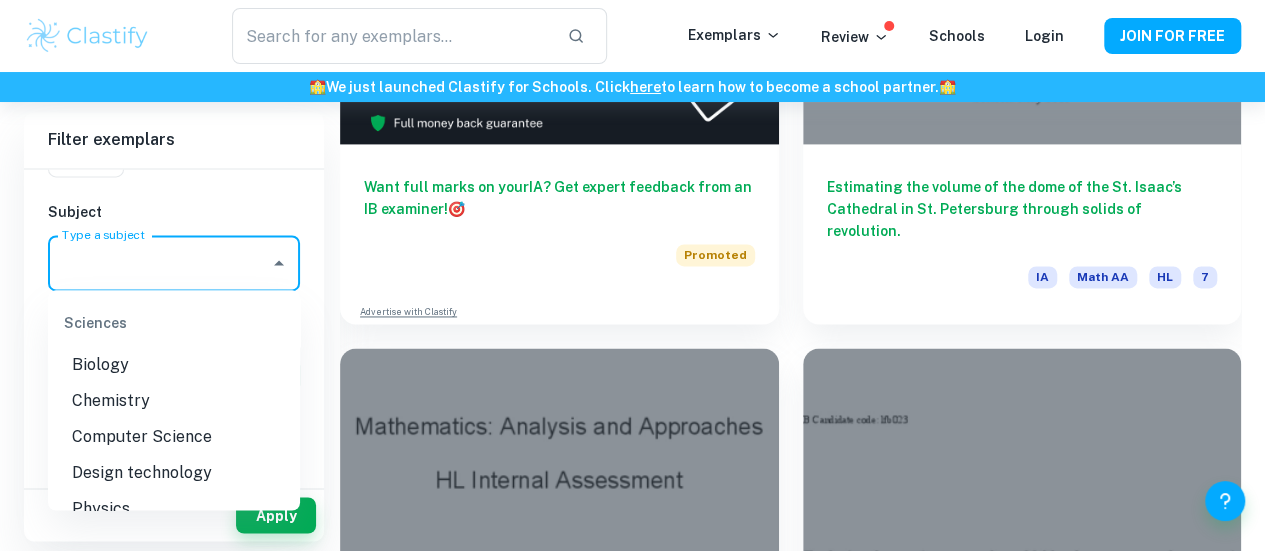 scroll, scrollTop: 2269, scrollLeft: 0, axis: vertical 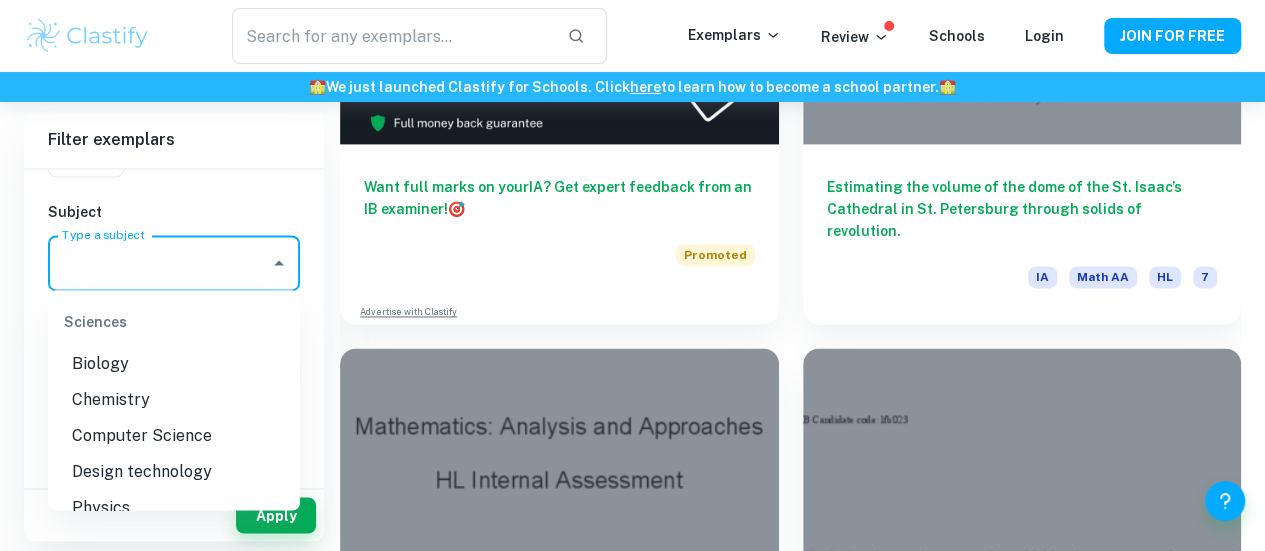 click on "Biology" at bounding box center (174, 363) 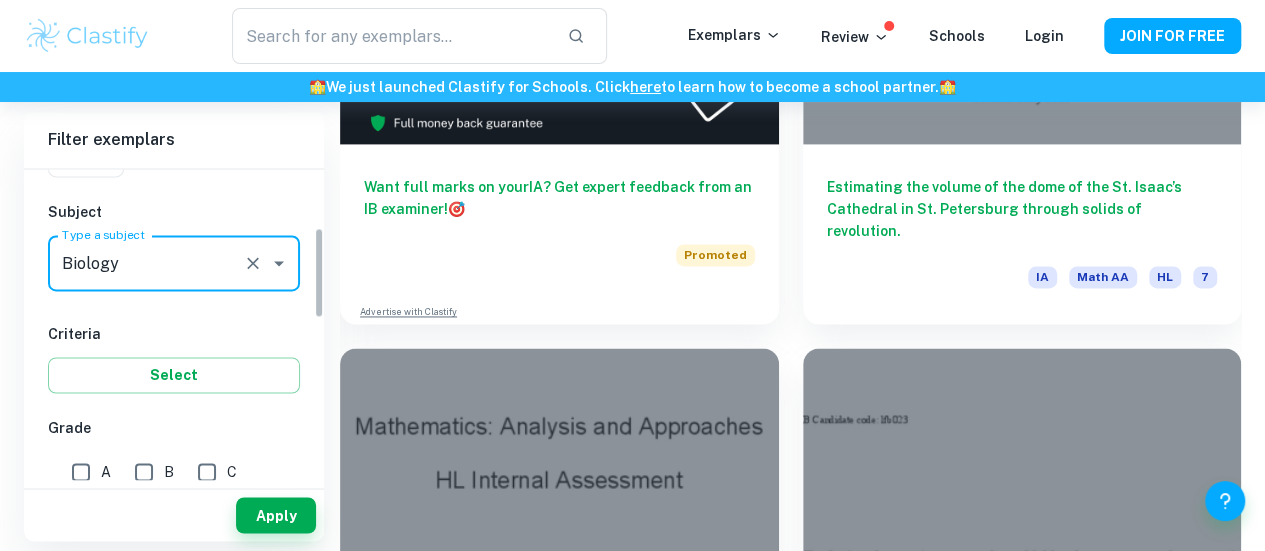 click on "Select" at bounding box center [174, 375] 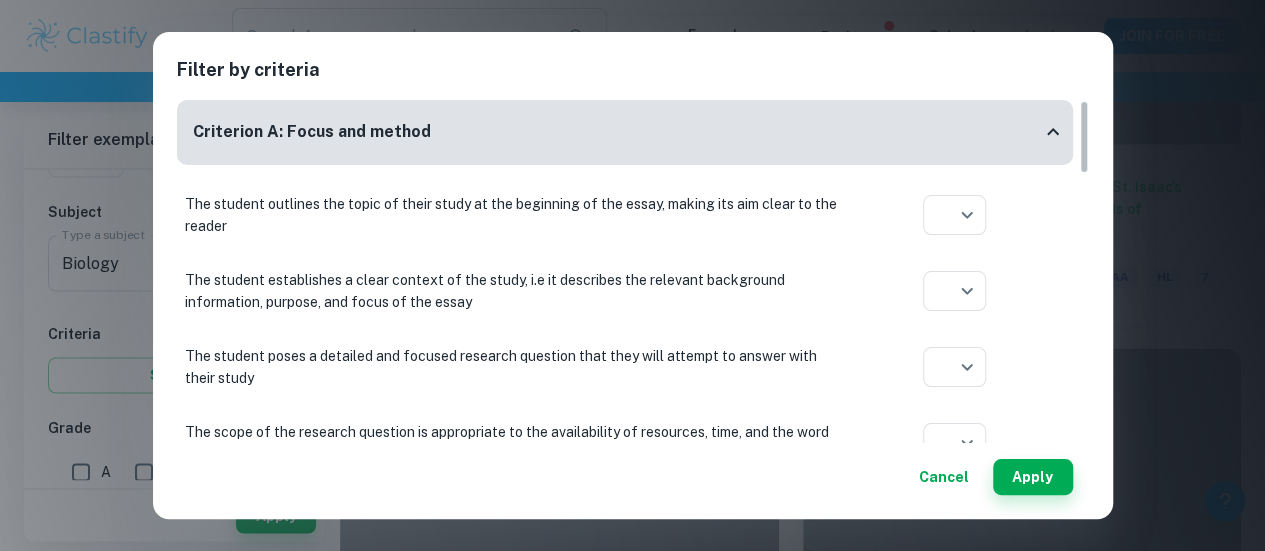 click on "Filter by criteria Criterion A: Focus and method The student outlines the topic of their study at the beginning of the essay, making its aim clear to the reader ​ Aplication year The student establishes a clear context of the study, i.e it describes the relevant background information, purpose, and focus of the essay ​ Aplication year The student poses a detailed and focused research question that they will attempt to answer with their study ​ Aplication year The scope of the research question is appropriate to the availability of resources, time, and the word limit ​ Aplication year The research question is directly relevant to Biology and does not include topics, terms or concepts from other subjects ​ Aplication year The reader is presented with the research question at the beginning of the essay ​ Aplication year The reader is provided with the necessary biology-specific background, allowing them to fully understand the study ​ Aplication year ​ Aplication year ​ Aplication year ​ ​" at bounding box center (632, 275) 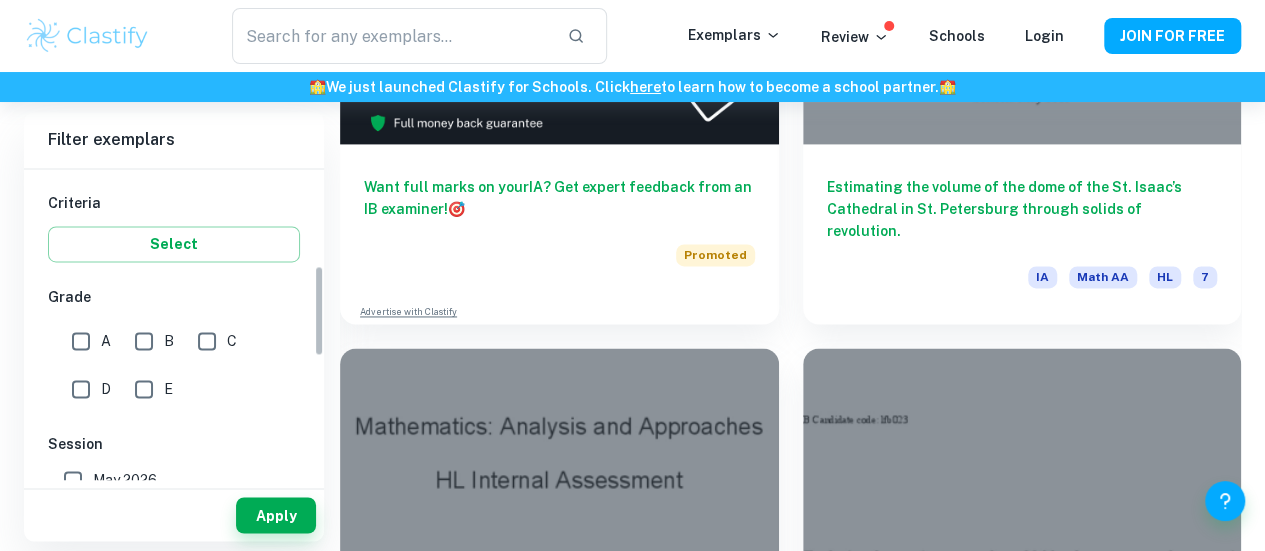 scroll, scrollTop: 333, scrollLeft: 0, axis: vertical 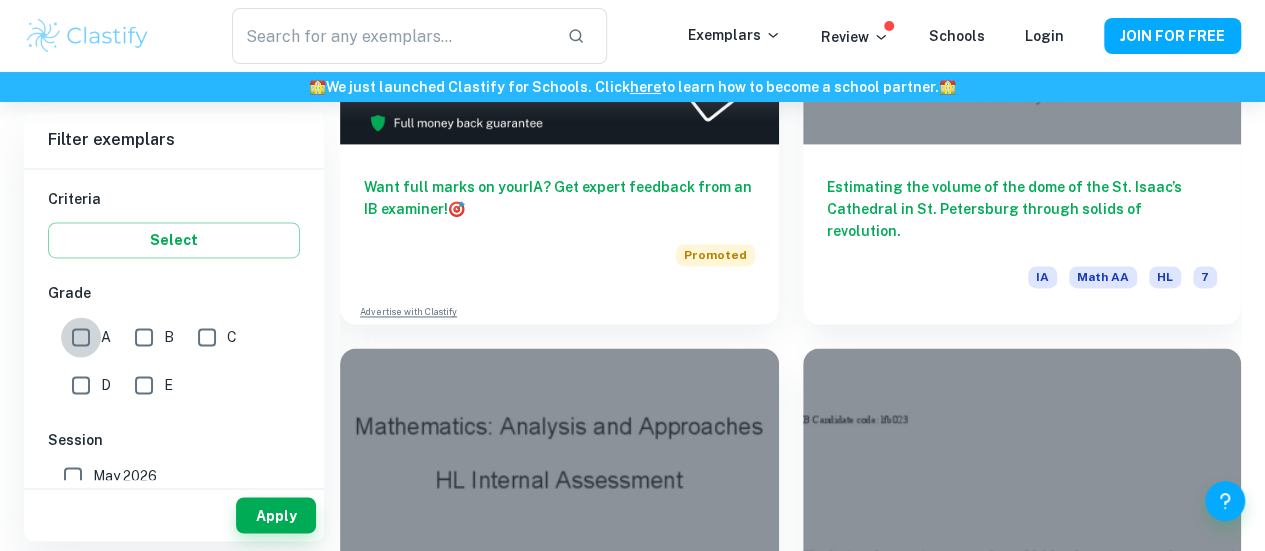 click on "A" at bounding box center (81, 337) 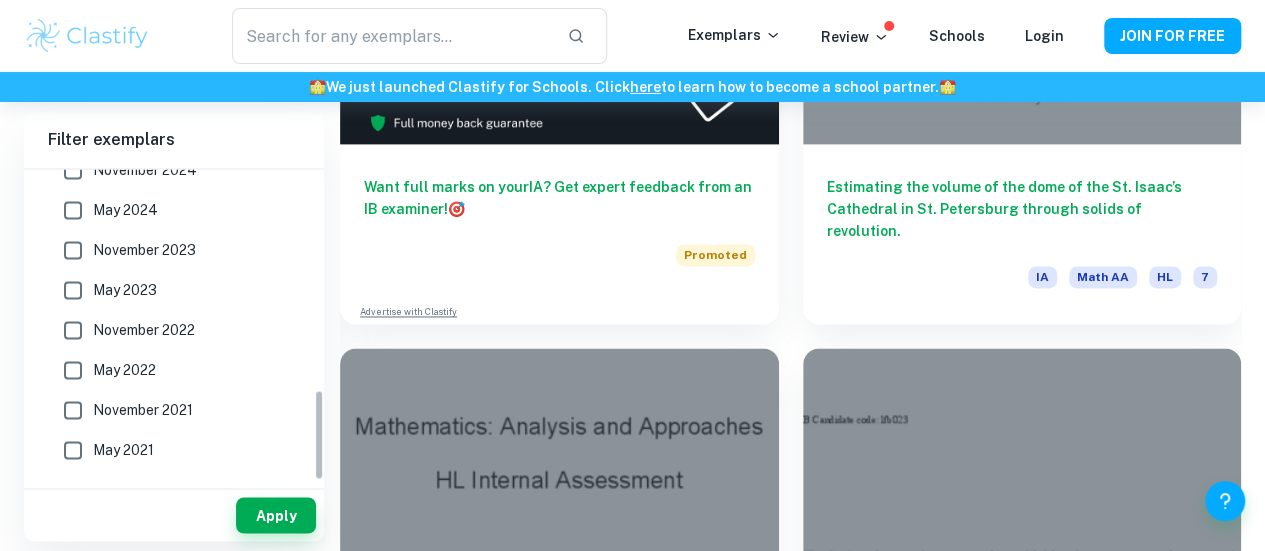 scroll, scrollTop: 746, scrollLeft: 0, axis: vertical 